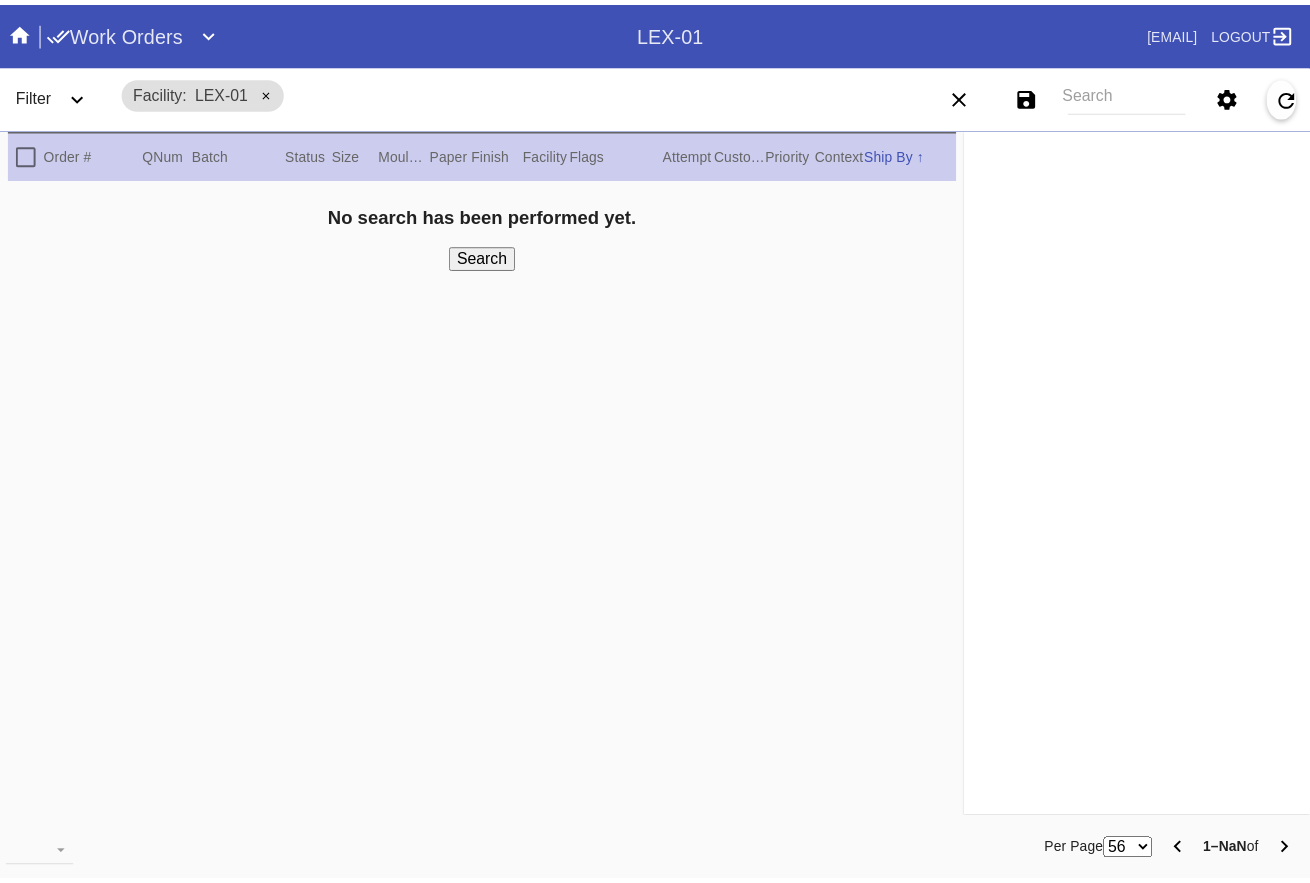 scroll, scrollTop: 0, scrollLeft: 0, axis: both 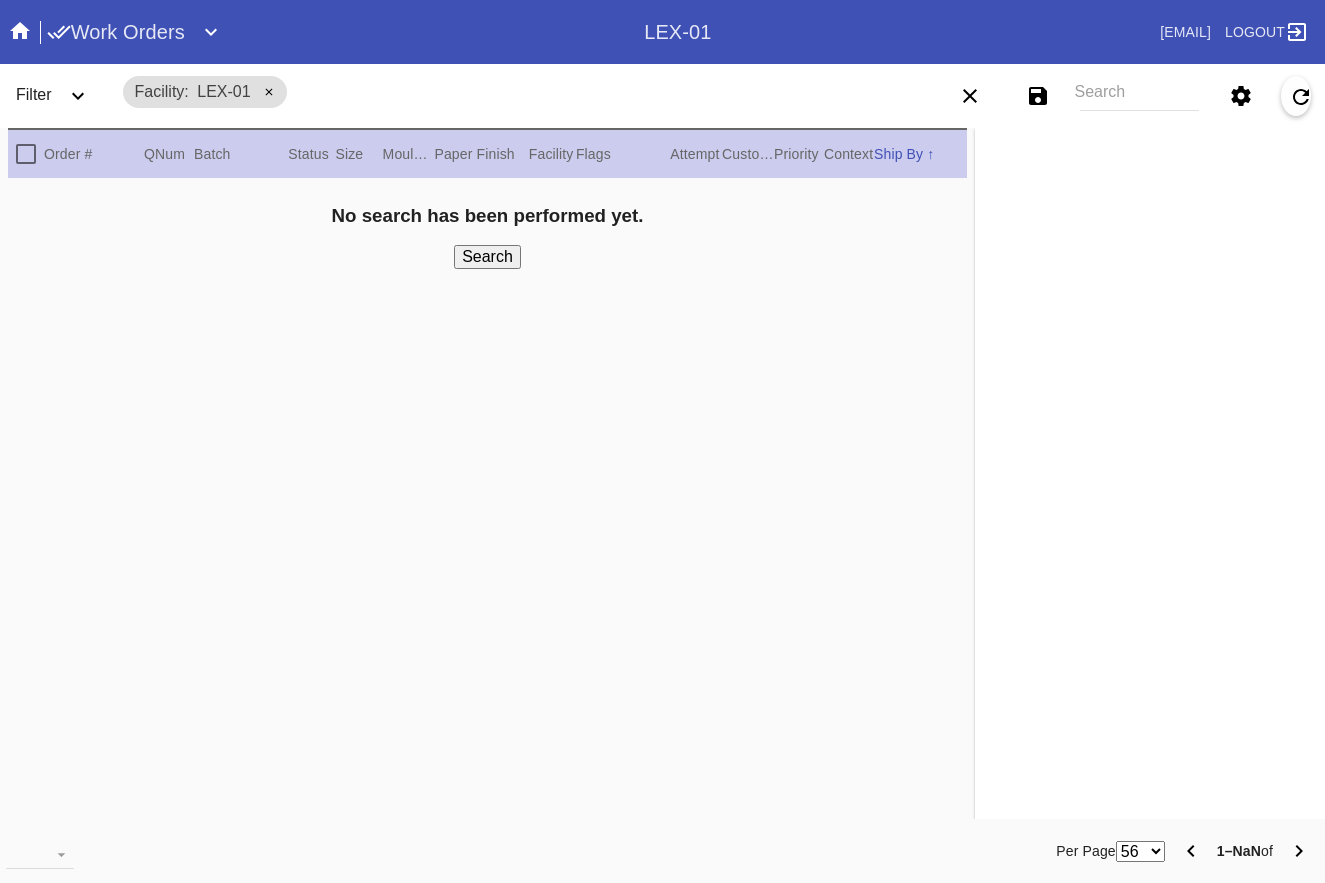 click on "Work Orders" at bounding box center (116, 32) 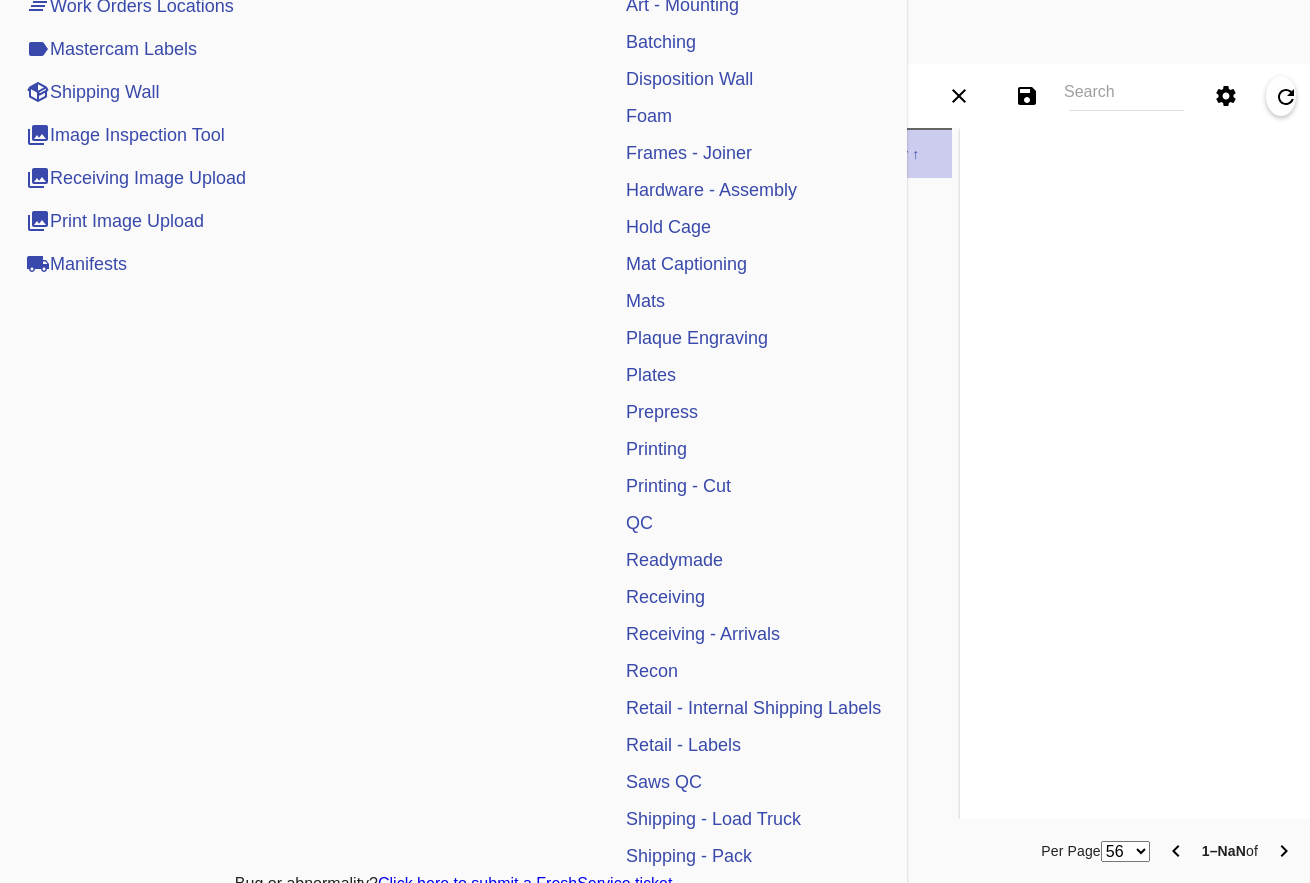 scroll, scrollTop: 400, scrollLeft: 0, axis: vertical 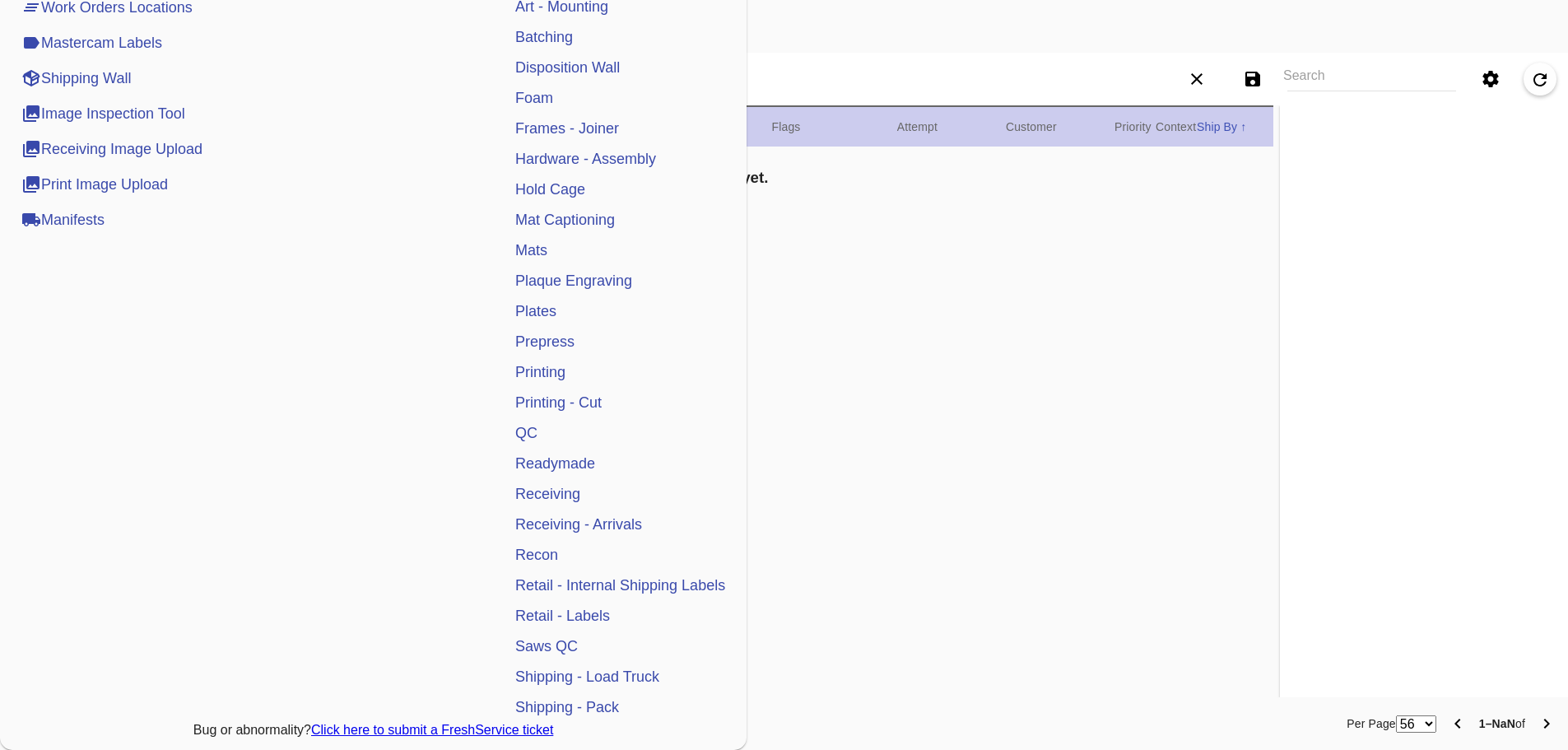 click on "Receiving" at bounding box center (547, 494) 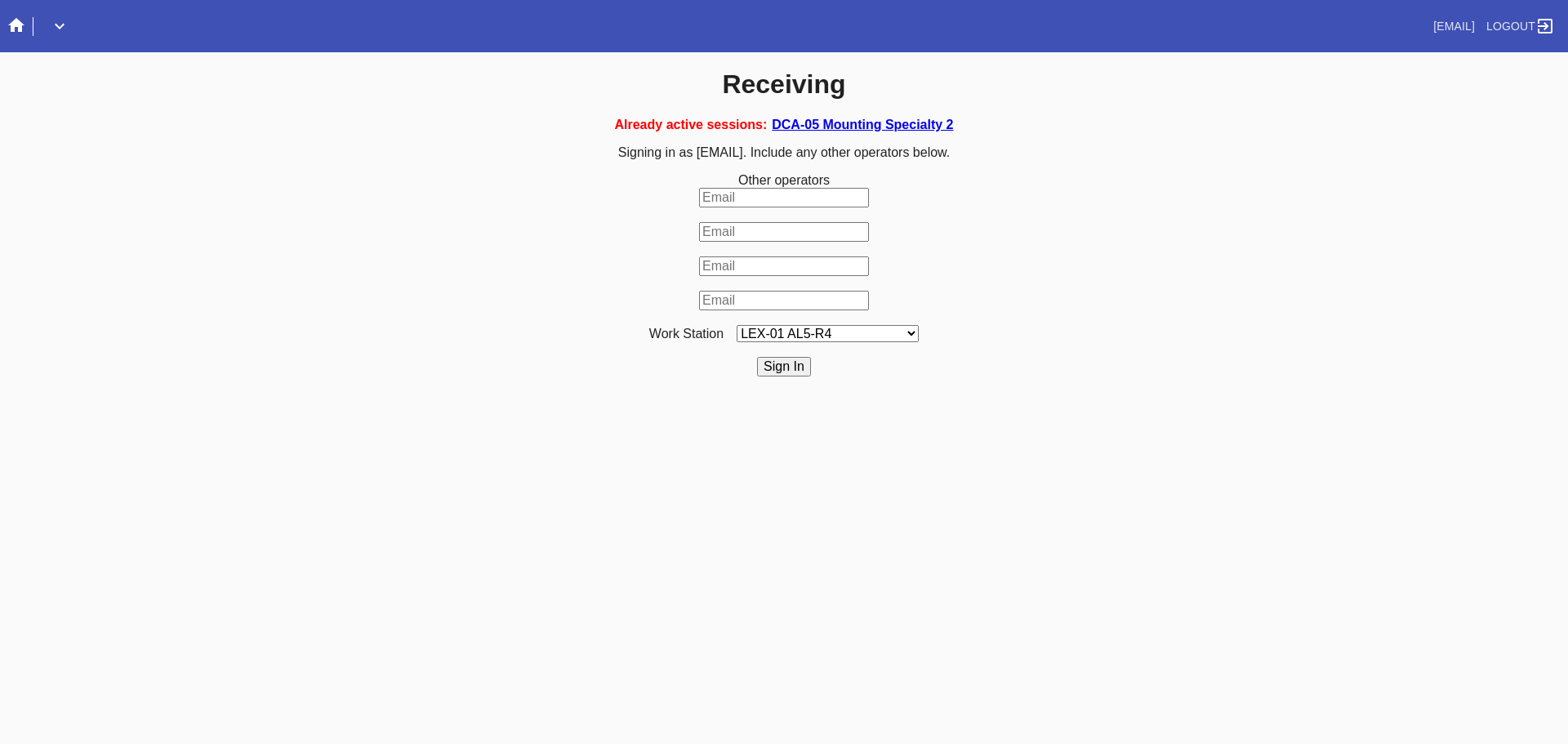 scroll, scrollTop: 0, scrollLeft: 0, axis: both 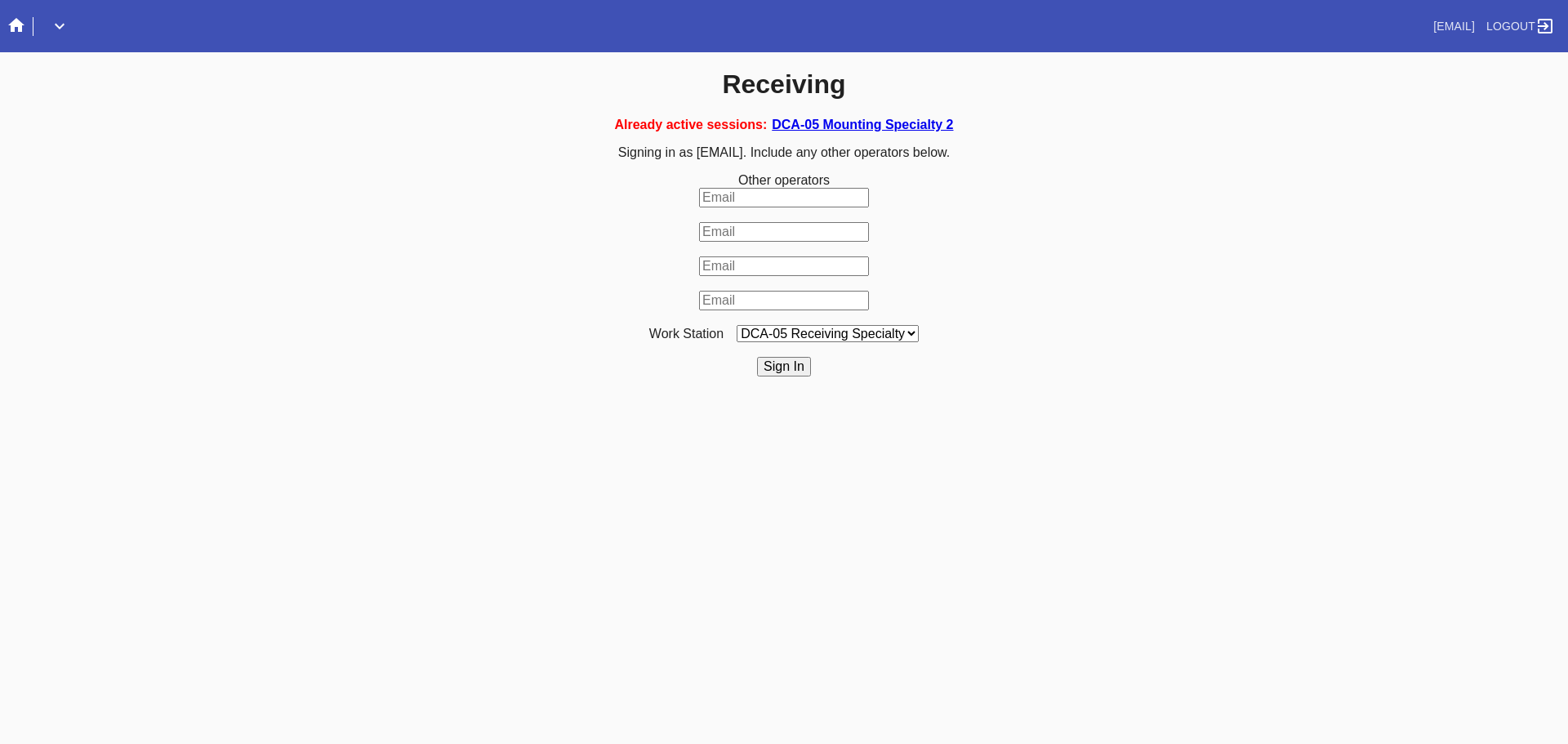 click on "LEX-01 AL5-R4
LEX-01 AL1-R1
LEX-01 AL5-R2
DCA-05 Receiving O
LEX-01 AL5-R5
LAS-01 Art Cell 4 - R1
LEX-01 AL1-R2
LEX-01 AL1-R3
LEX-01 AL5-R3
LEX-01 AL5-R6
LEX-01 AL1-R4
LEX-01 AC1-R1
LAS-01 Art Cell 1 - R1
LEX-01 AL4-R1
LEX-01 AC2-R1
DCA-05 Receiving Specialty
LEX-01 AL4-R2
LEX-01 AC3-R1
LAS-01 Art Cell 5 - R1
LEX-01 AC4-R1
LAS-01 Art Cell 2 - R1
LAS-01 Art Cell 6 - R1
LAS-01 Art Cell 8 - R1
LEX-01 AL2-R1
LAS-01 Art Cell 3 - R1
DCA-05 Receiving A
DCA-05 Receiving B
DCA-05 Receiving C
DCA-05 Receiving D
LEX-01 AL2-R2
DCA-05 Receiving E
DCA-05 Receiving F
DCA-05 Receiving G
DCA-05 Receiving H
LAS-01 Art Cell 7 - R1
LEX-01 AL3-R1
LEX-01 AL3-R2
LEX-01 AL3-R3
LEX-01 AL3-R4
LEX-01 AL5-R1" at bounding box center [827, 333] 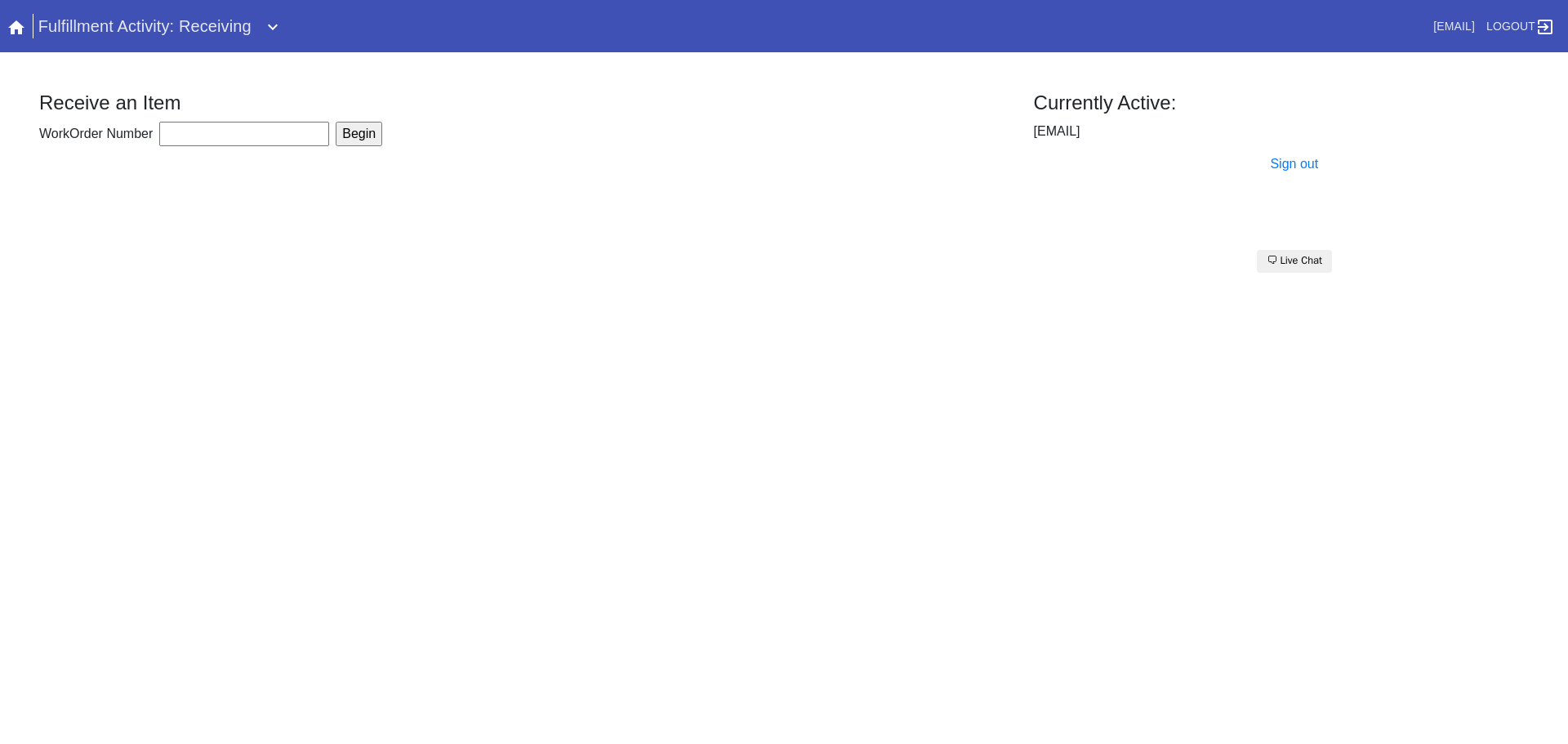 scroll, scrollTop: 0, scrollLeft: 0, axis: both 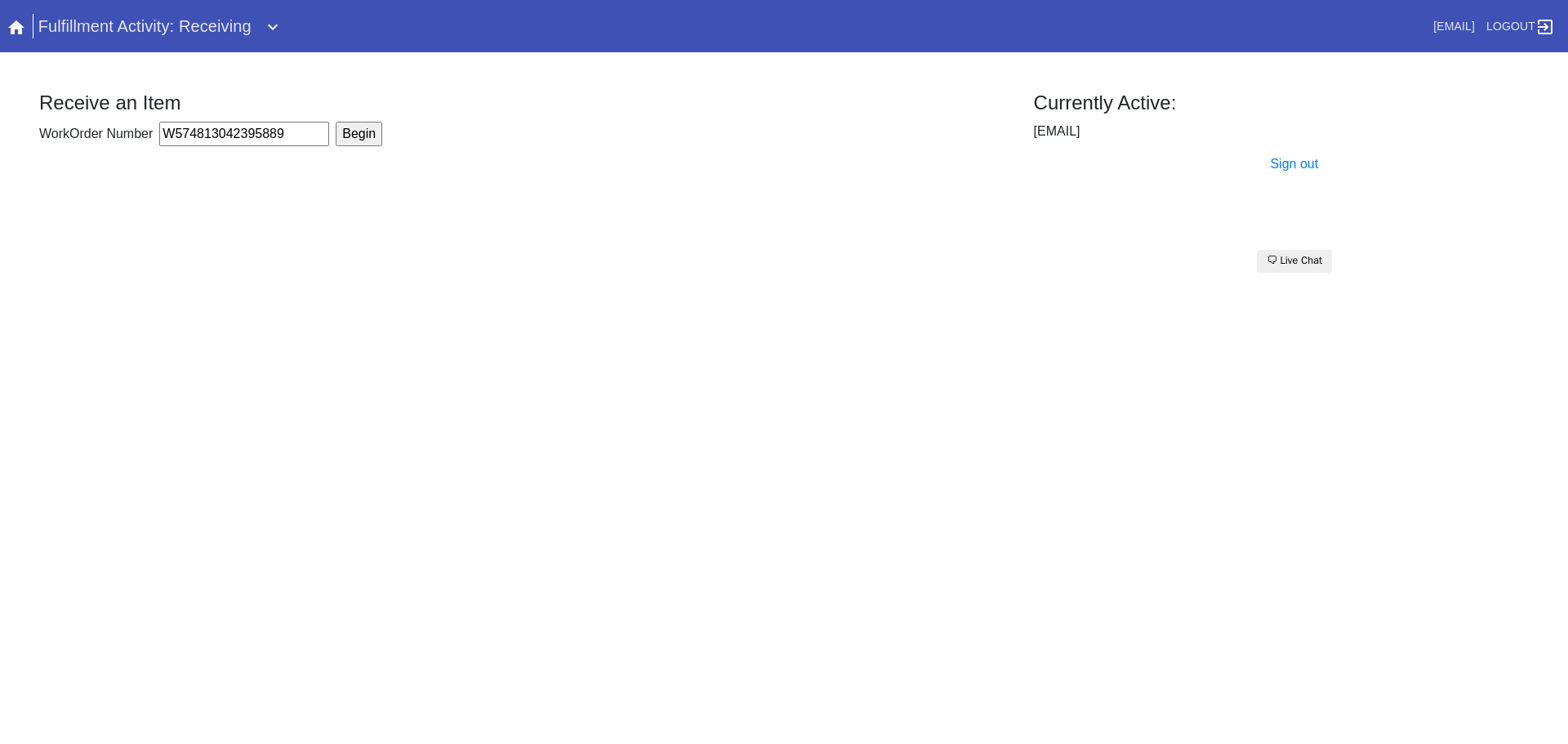type on "W574813042395889" 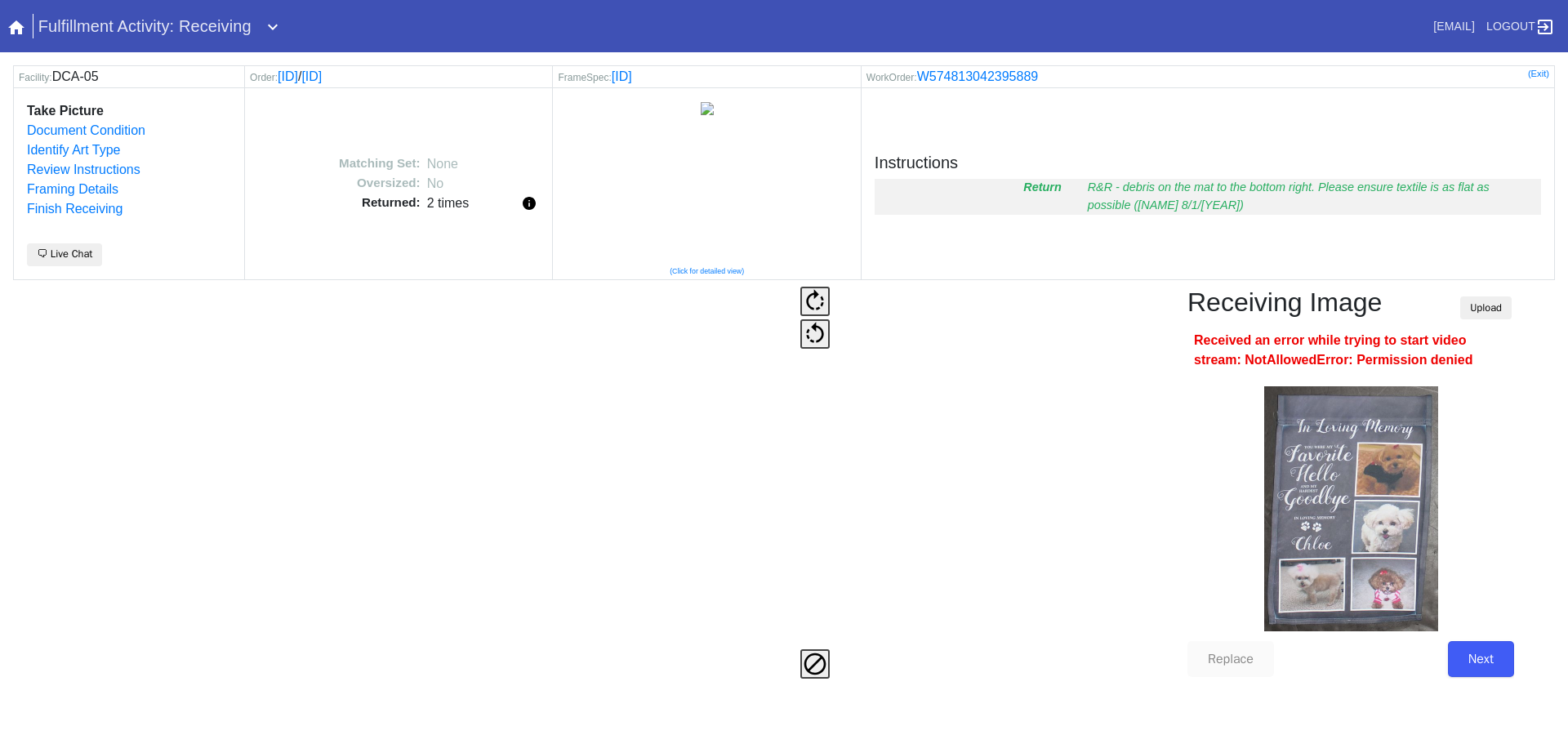 scroll, scrollTop: 0, scrollLeft: 0, axis: both 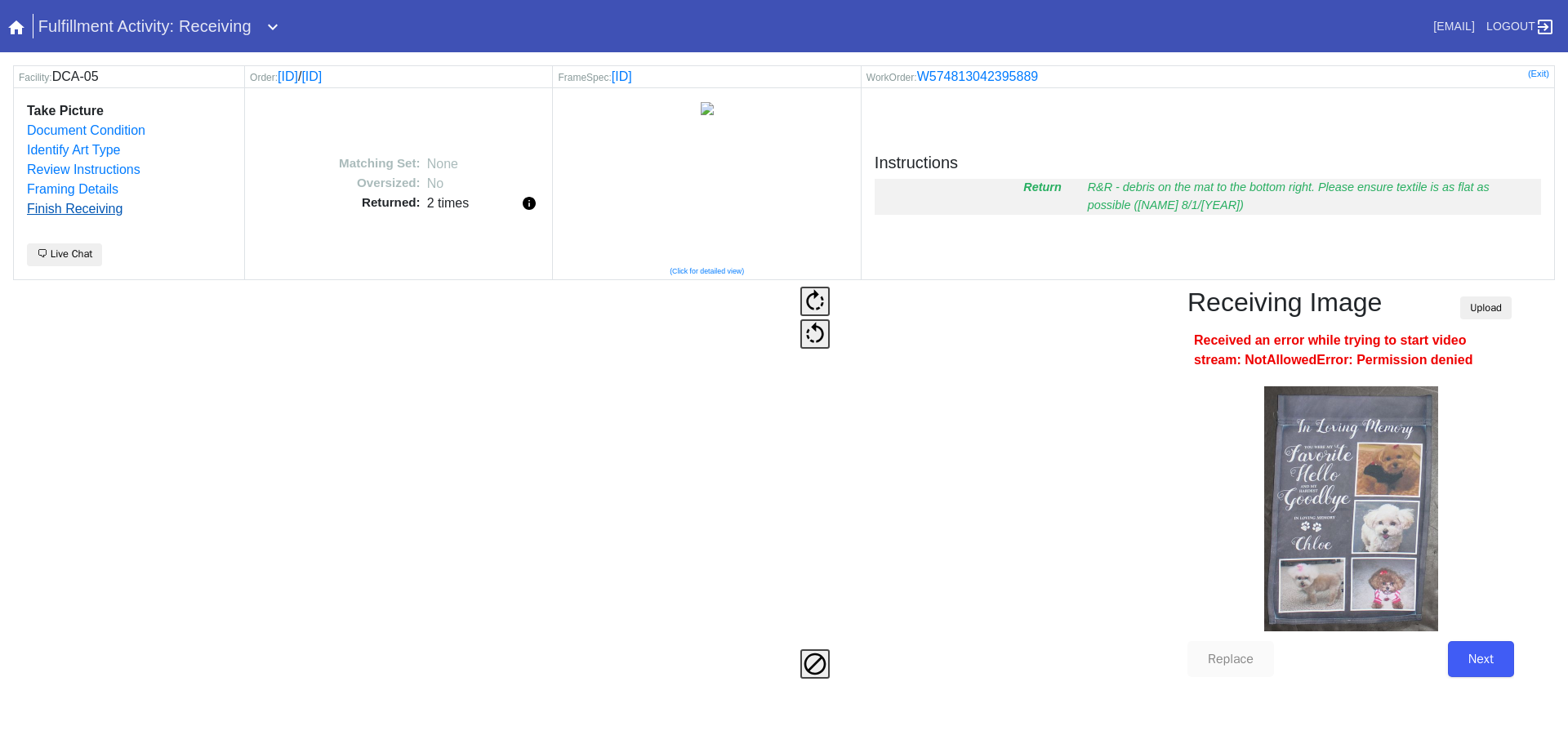 click on "Finish Receiving" at bounding box center [74, 208] 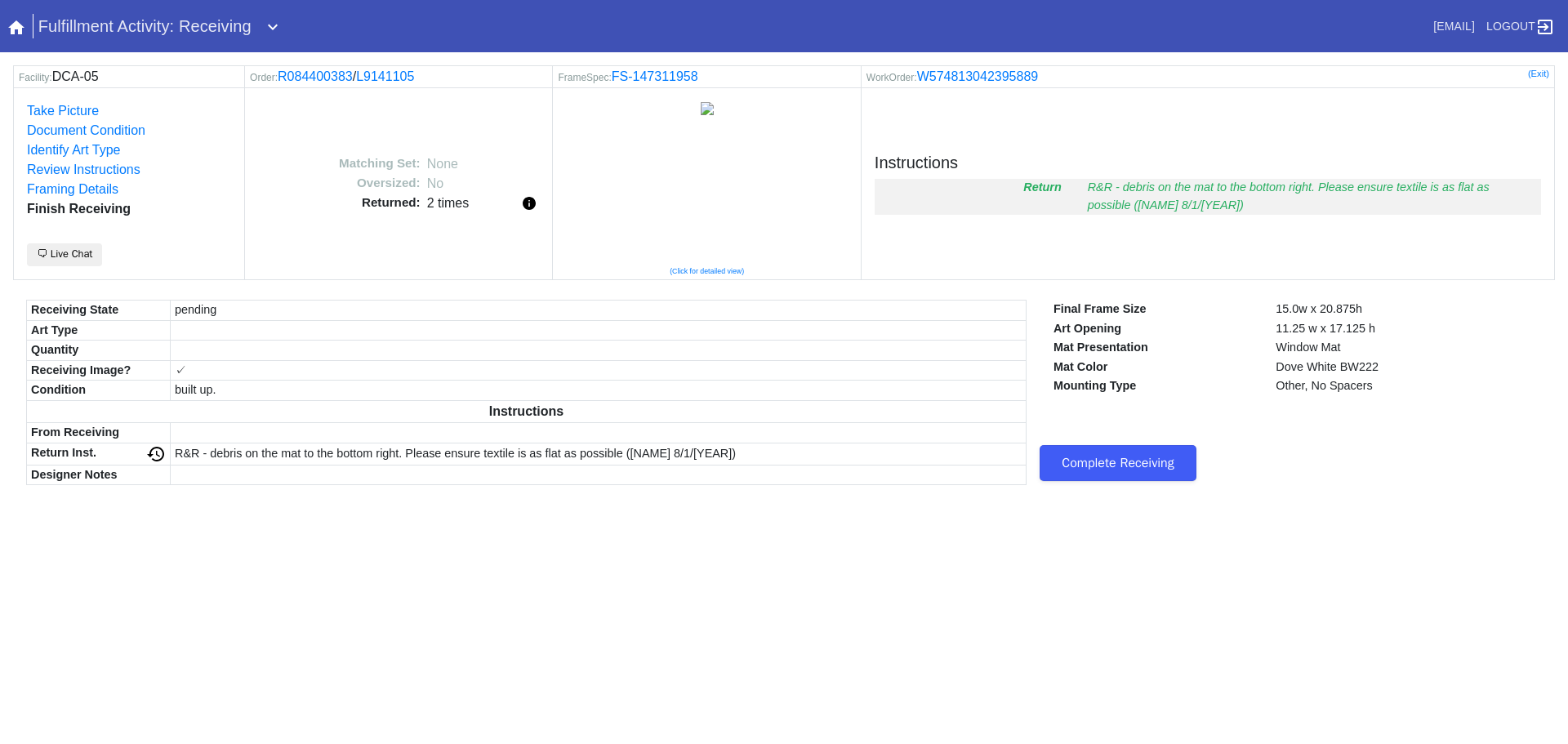 scroll, scrollTop: 0, scrollLeft: 0, axis: both 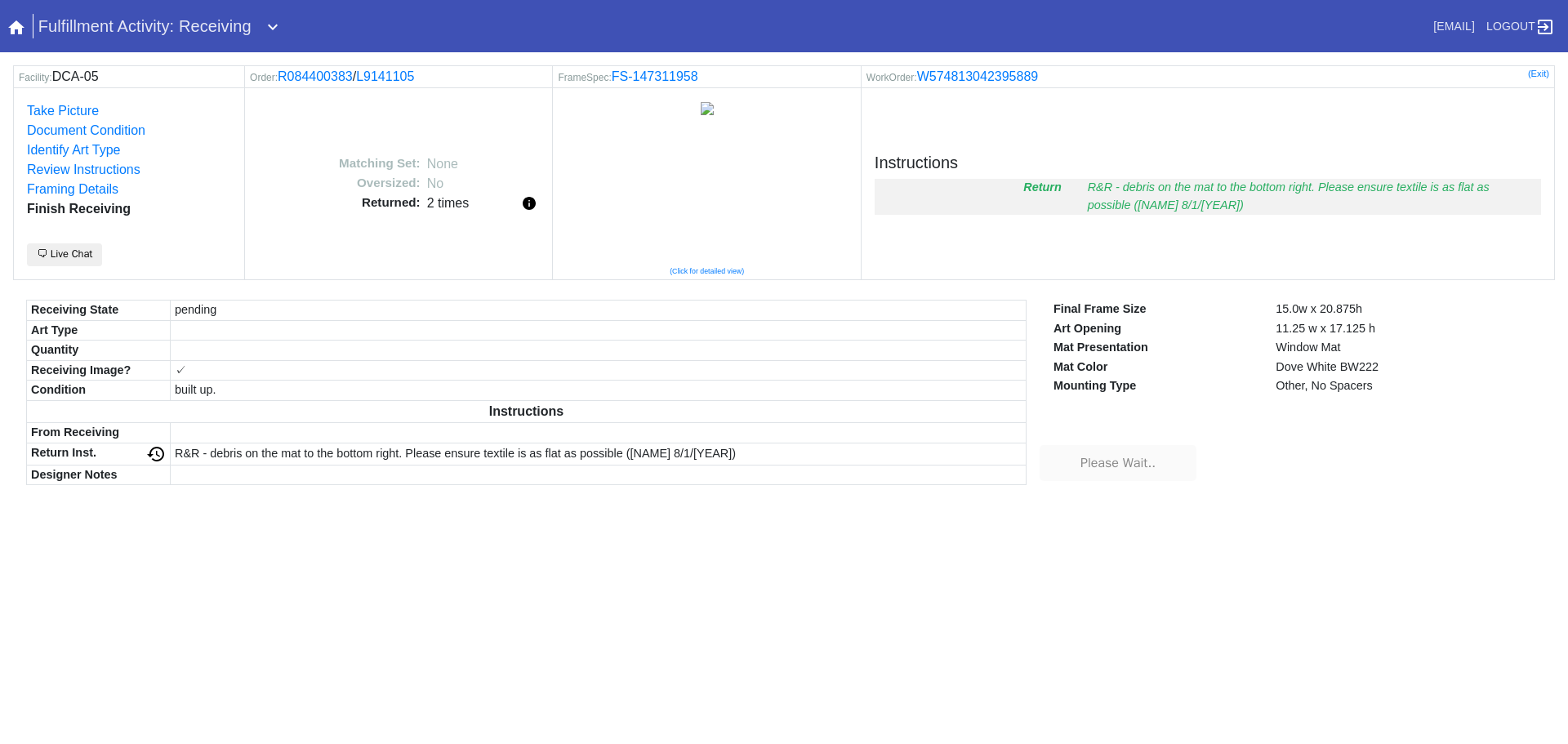 drag, startPoint x: 1121, startPoint y: 478, endPoint x: 1152, endPoint y: 564, distance: 91.41663 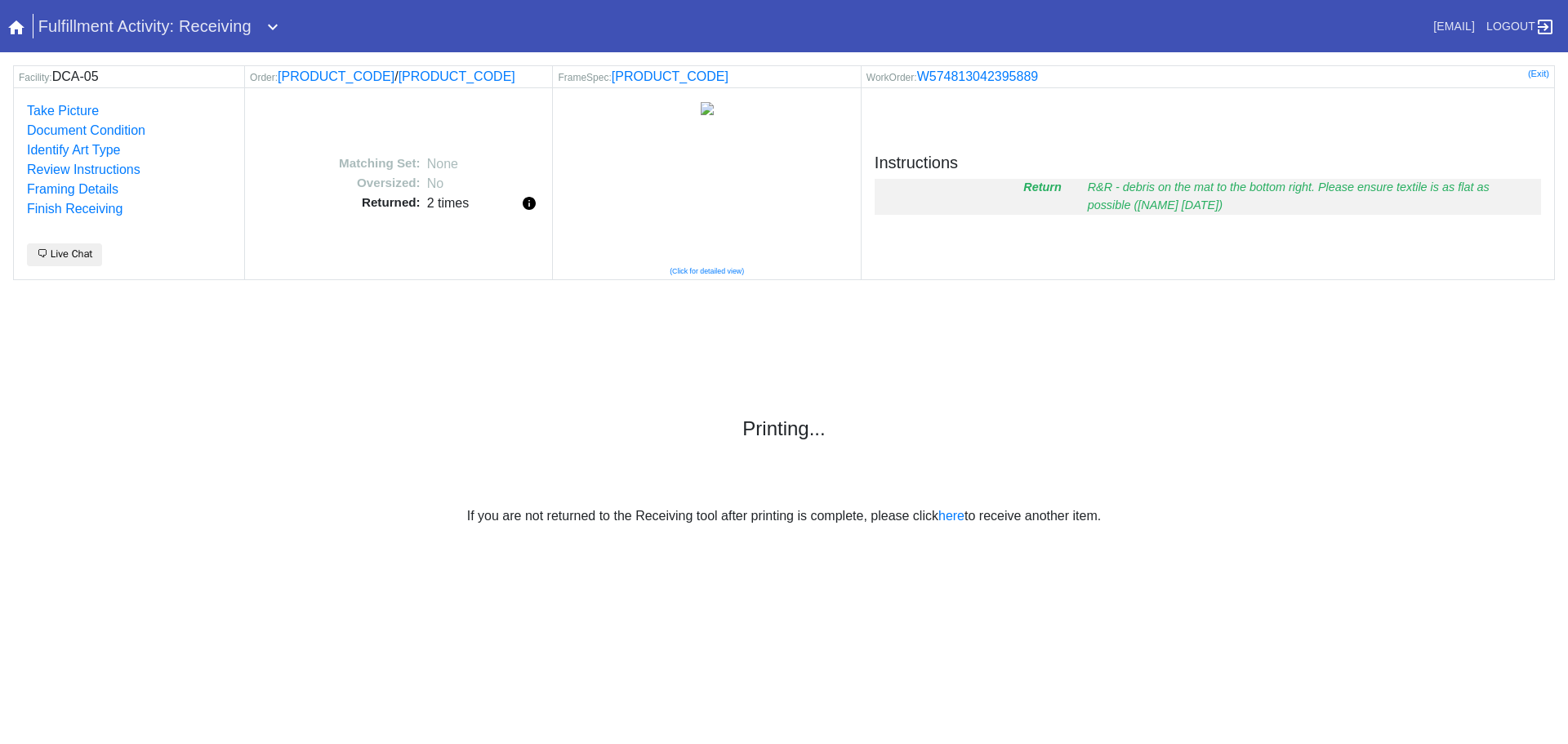 scroll, scrollTop: 0, scrollLeft: 0, axis: both 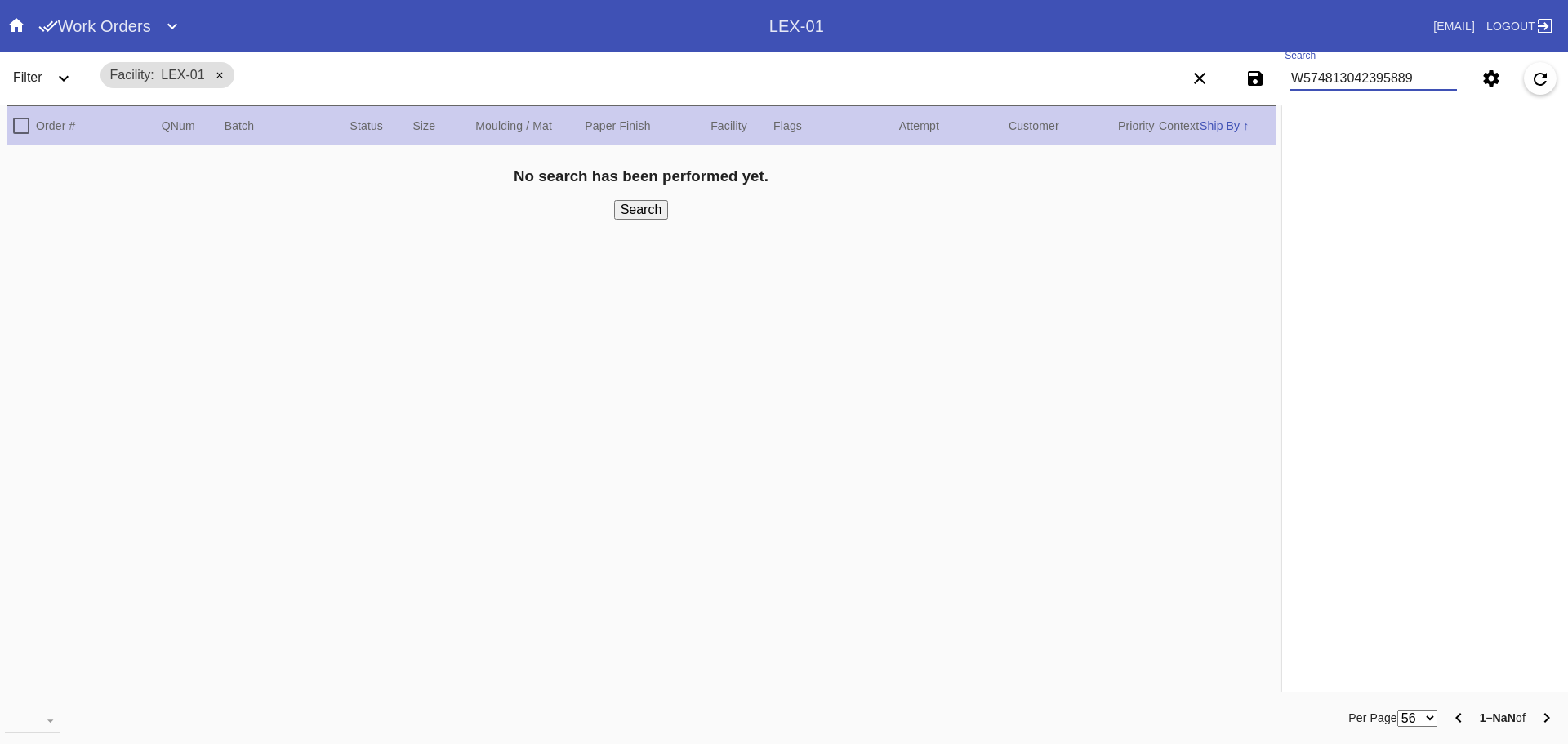 type on "W574813042395889" 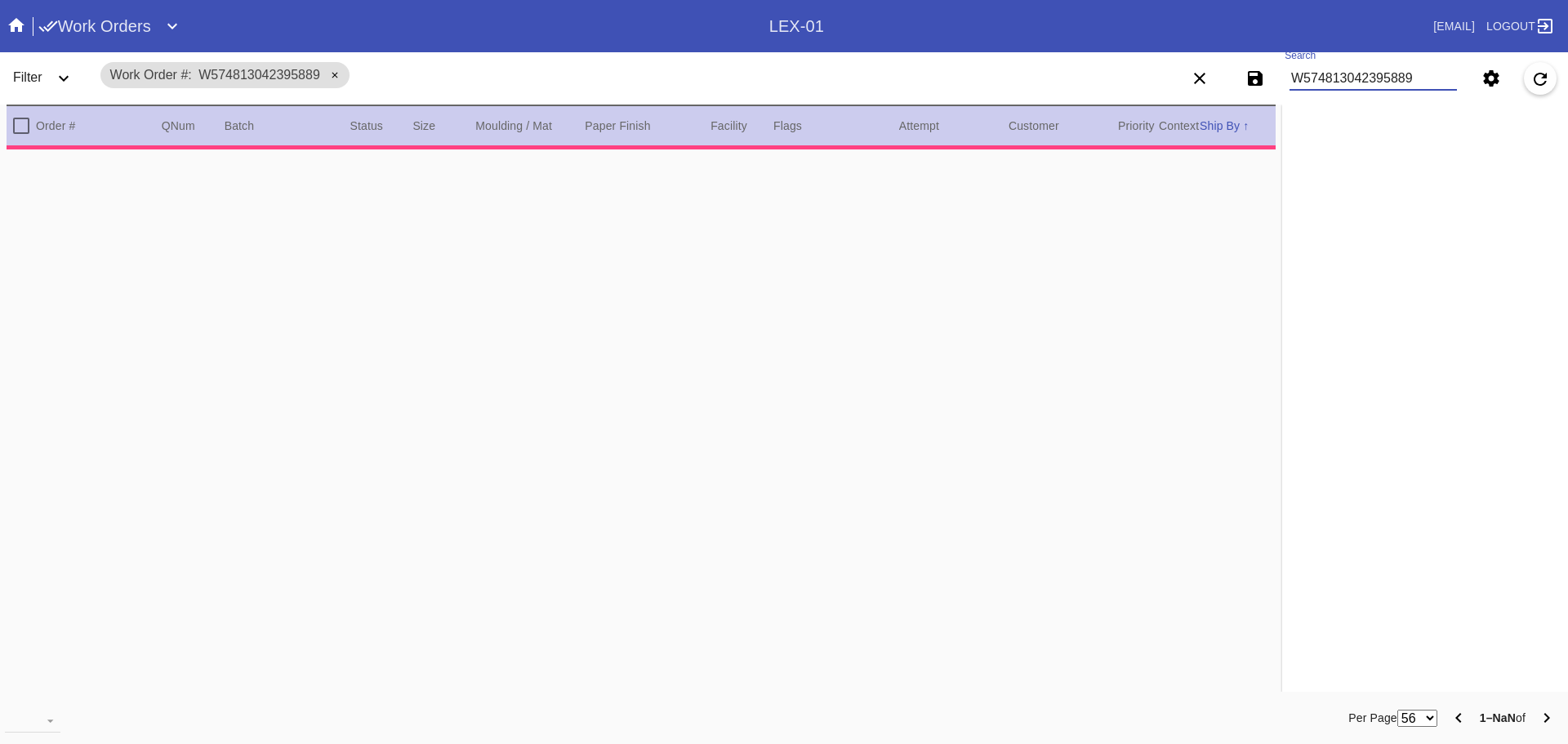 type on "1.5" 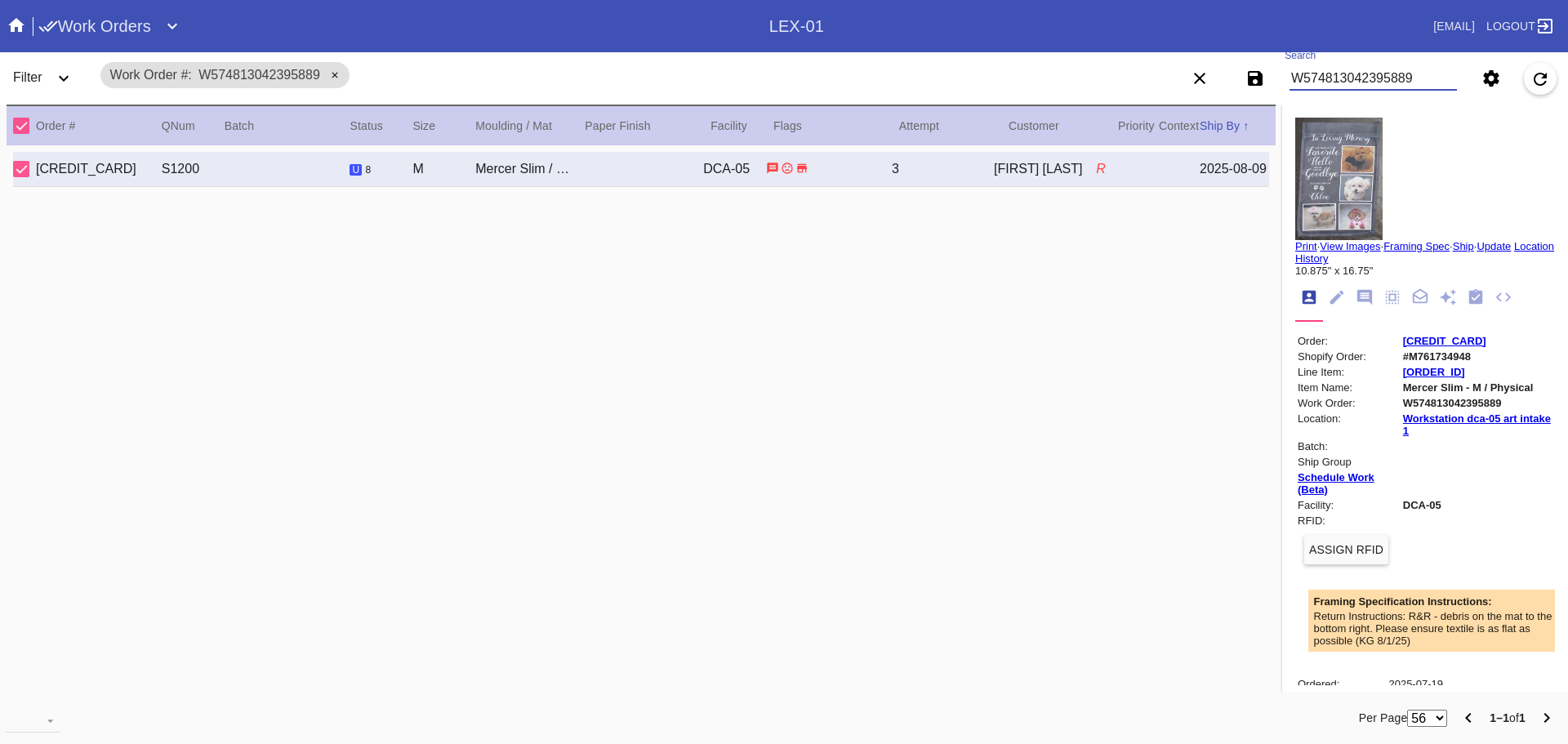 click 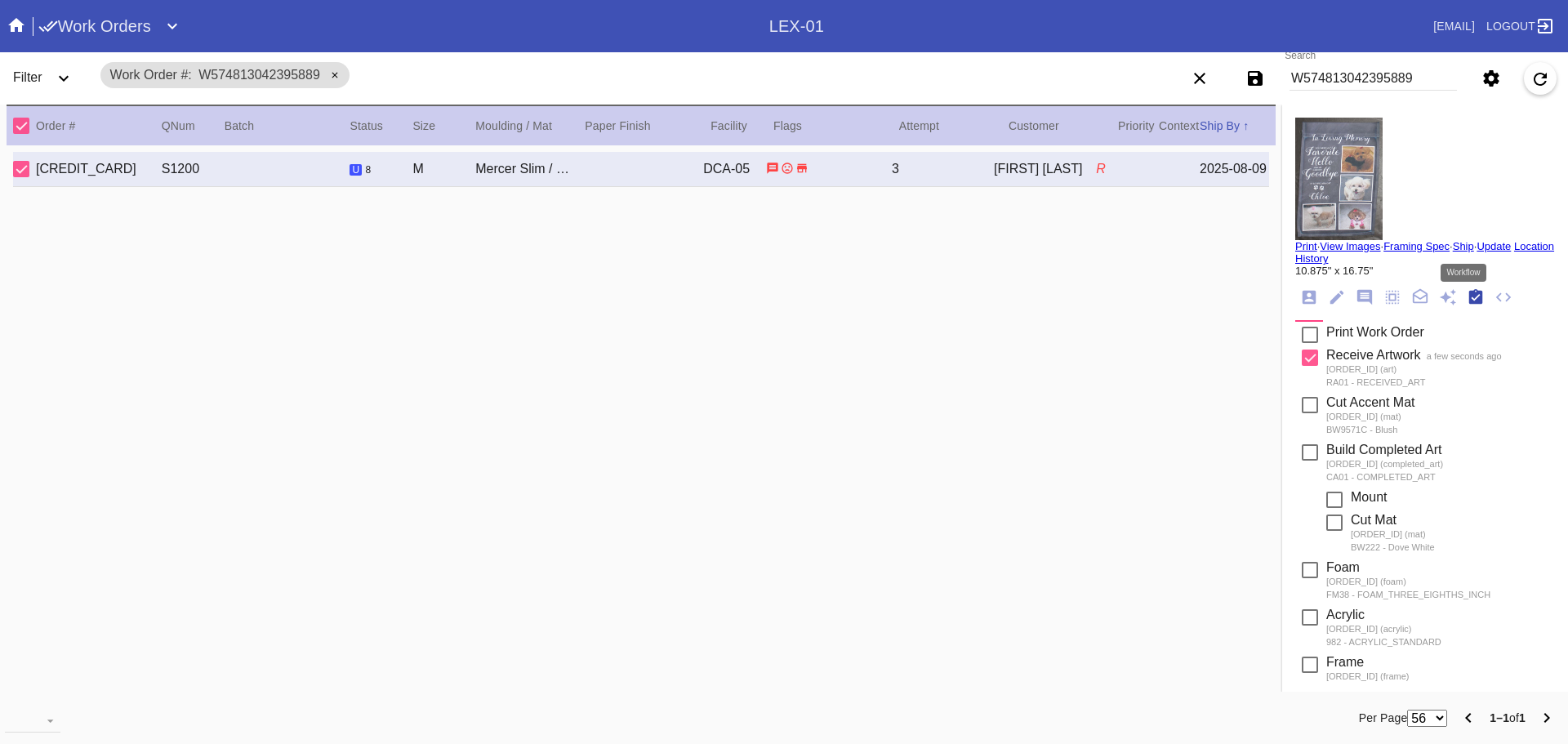 scroll, scrollTop: 261, scrollLeft: 0, axis: vertical 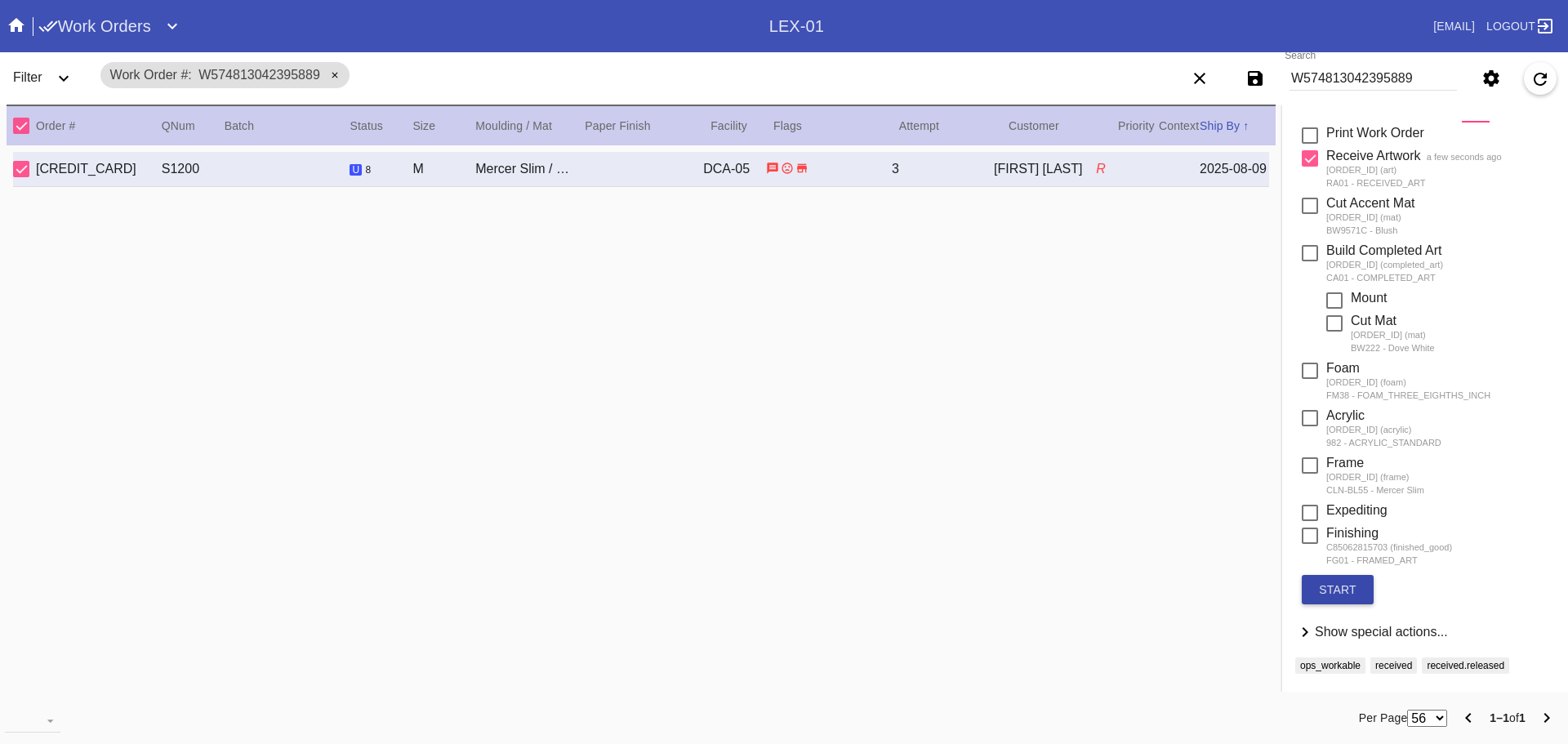 click on "start" at bounding box center [1338, 590] 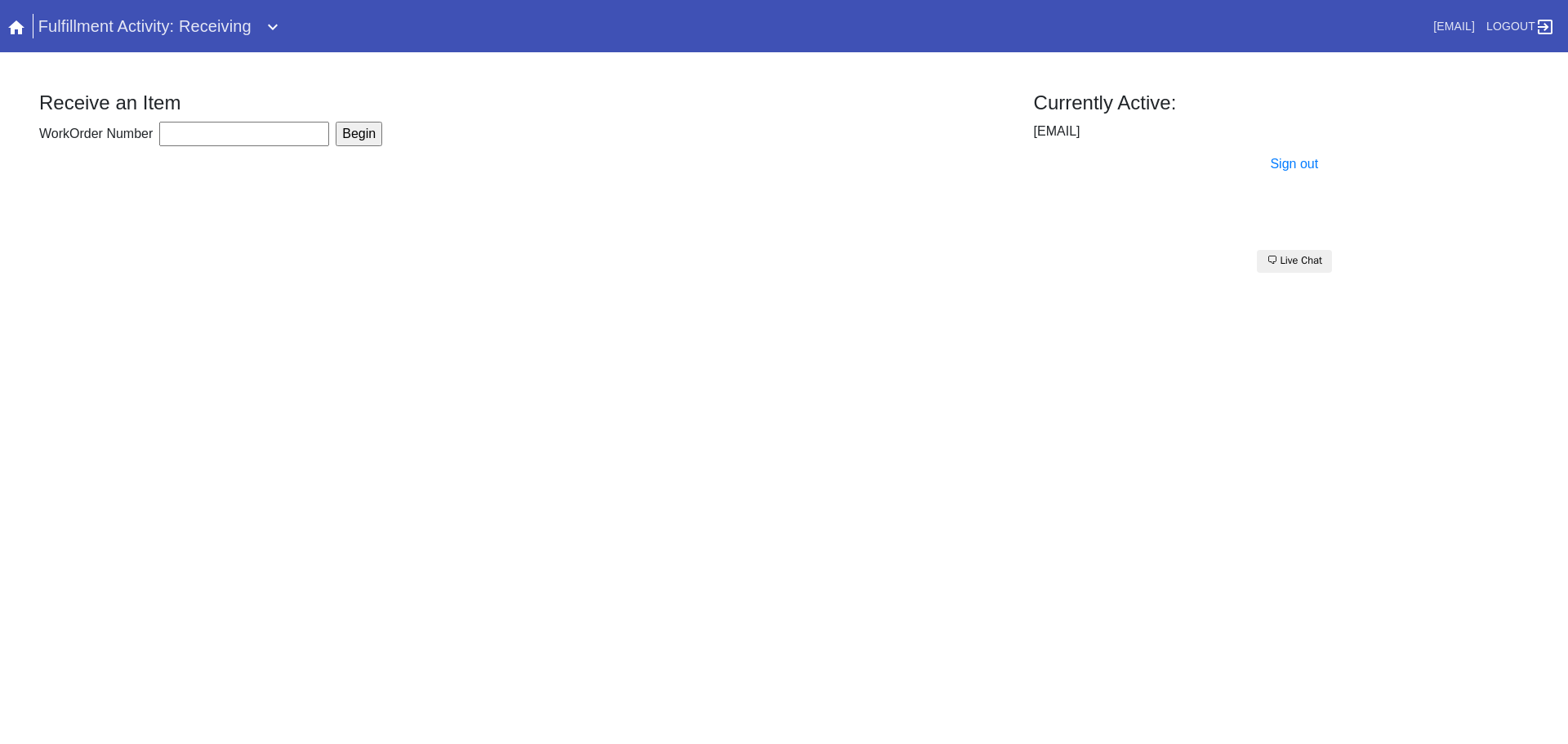 scroll, scrollTop: 0, scrollLeft: 0, axis: both 